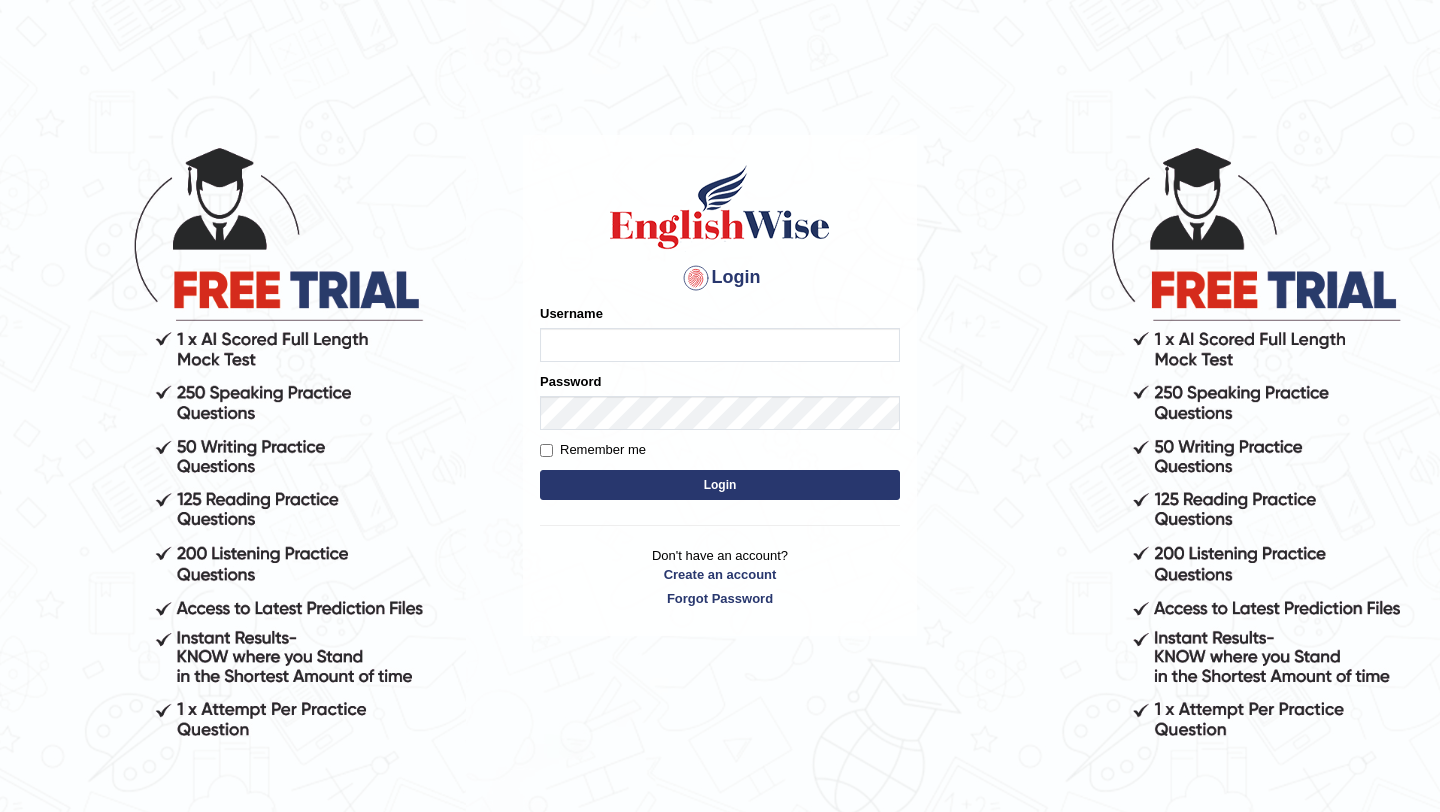 scroll, scrollTop: 0, scrollLeft: 0, axis: both 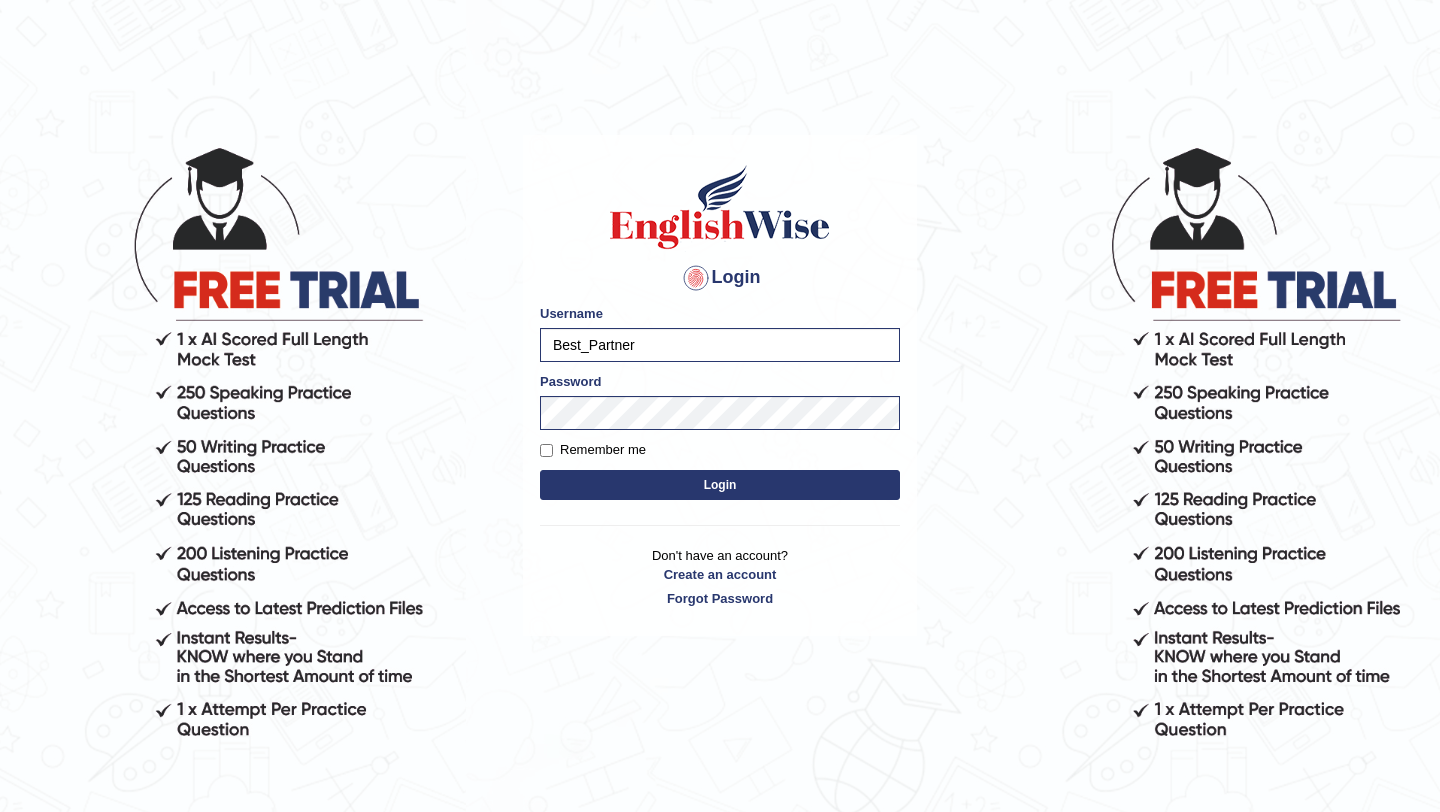 click on "Best_Partner" at bounding box center (720, 345) 